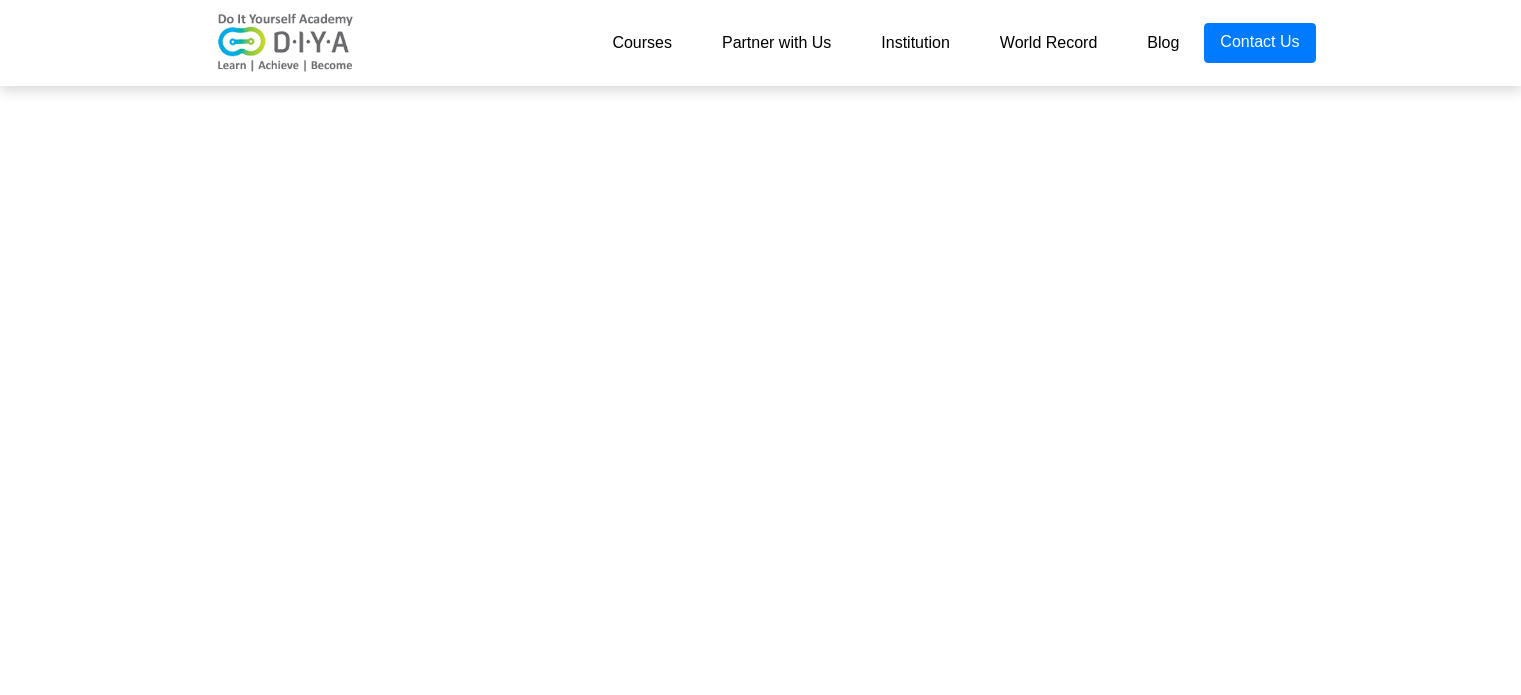 scroll, scrollTop: 0, scrollLeft: 0, axis: both 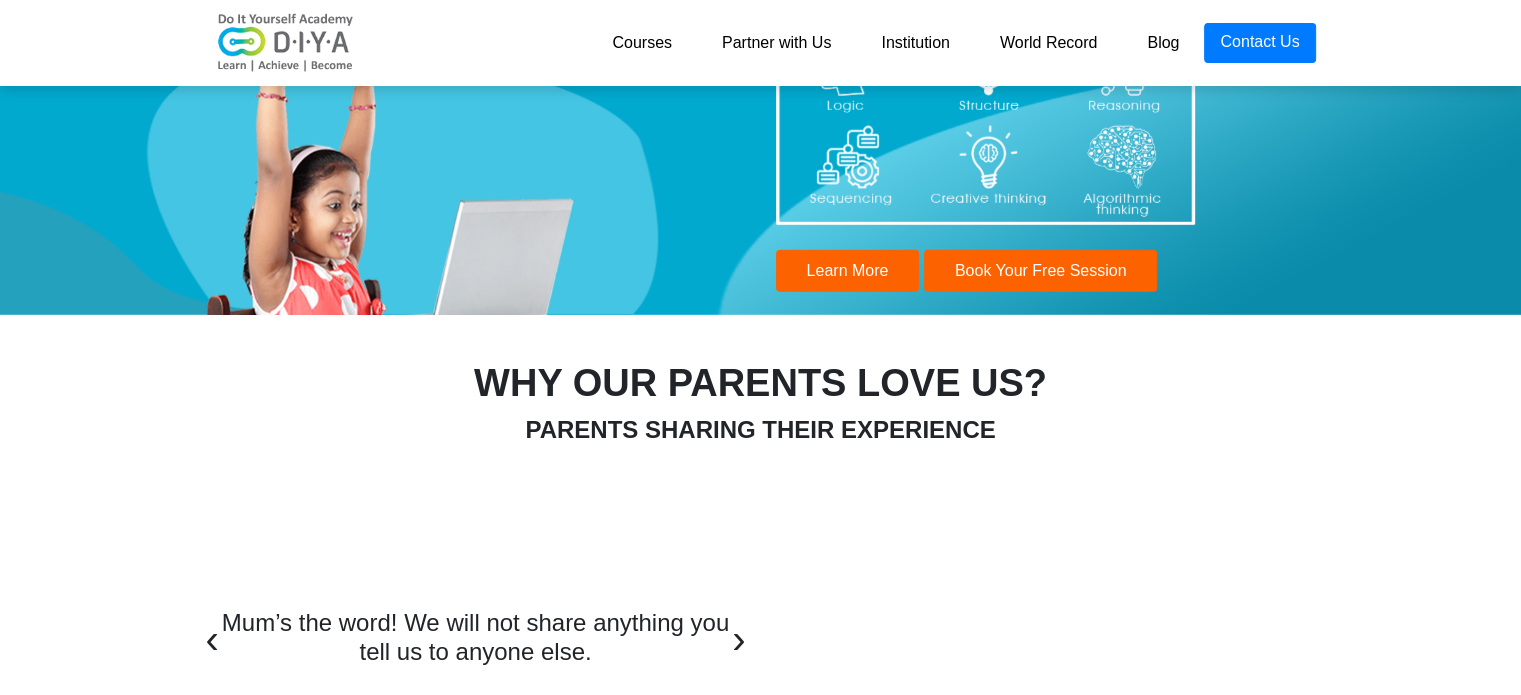 click on "Courses" at bounding box center (642, 43) 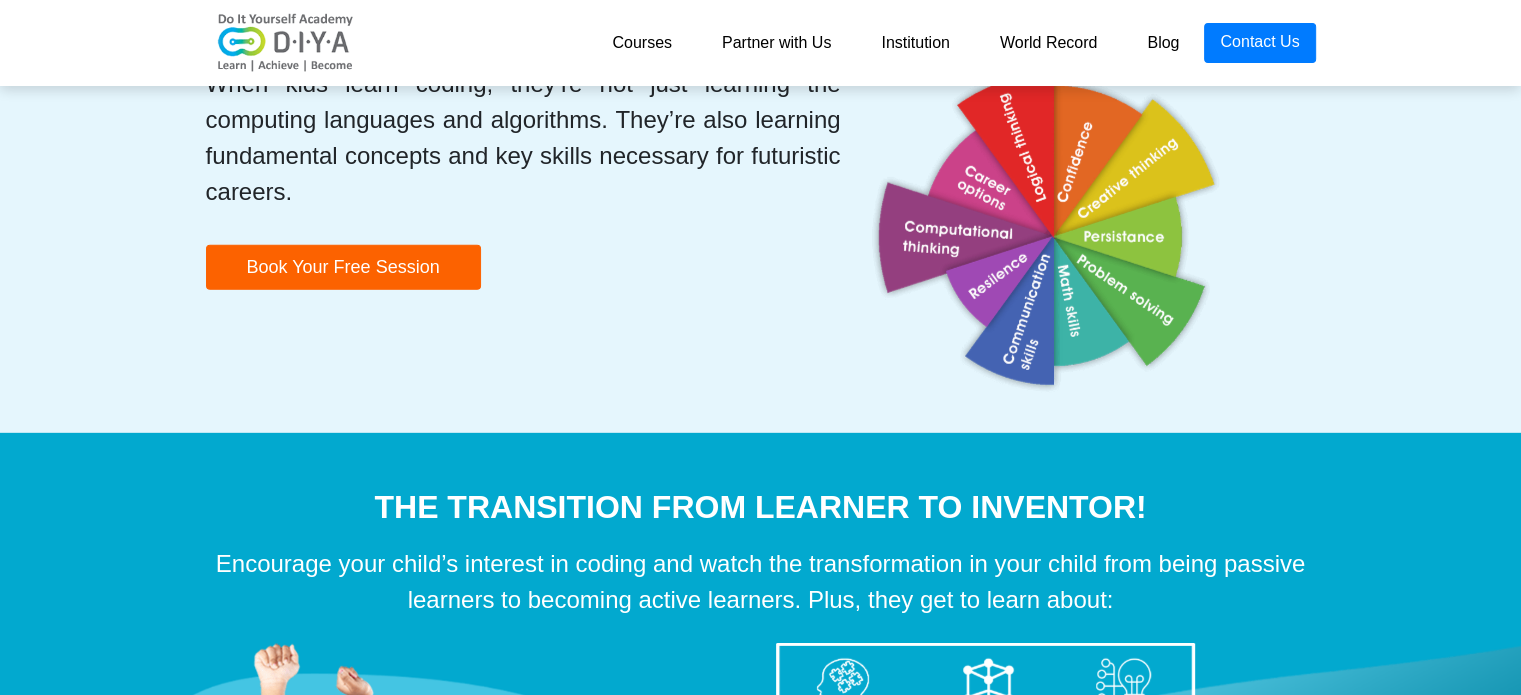 click on "Courses" at bounding box center (642, 43) 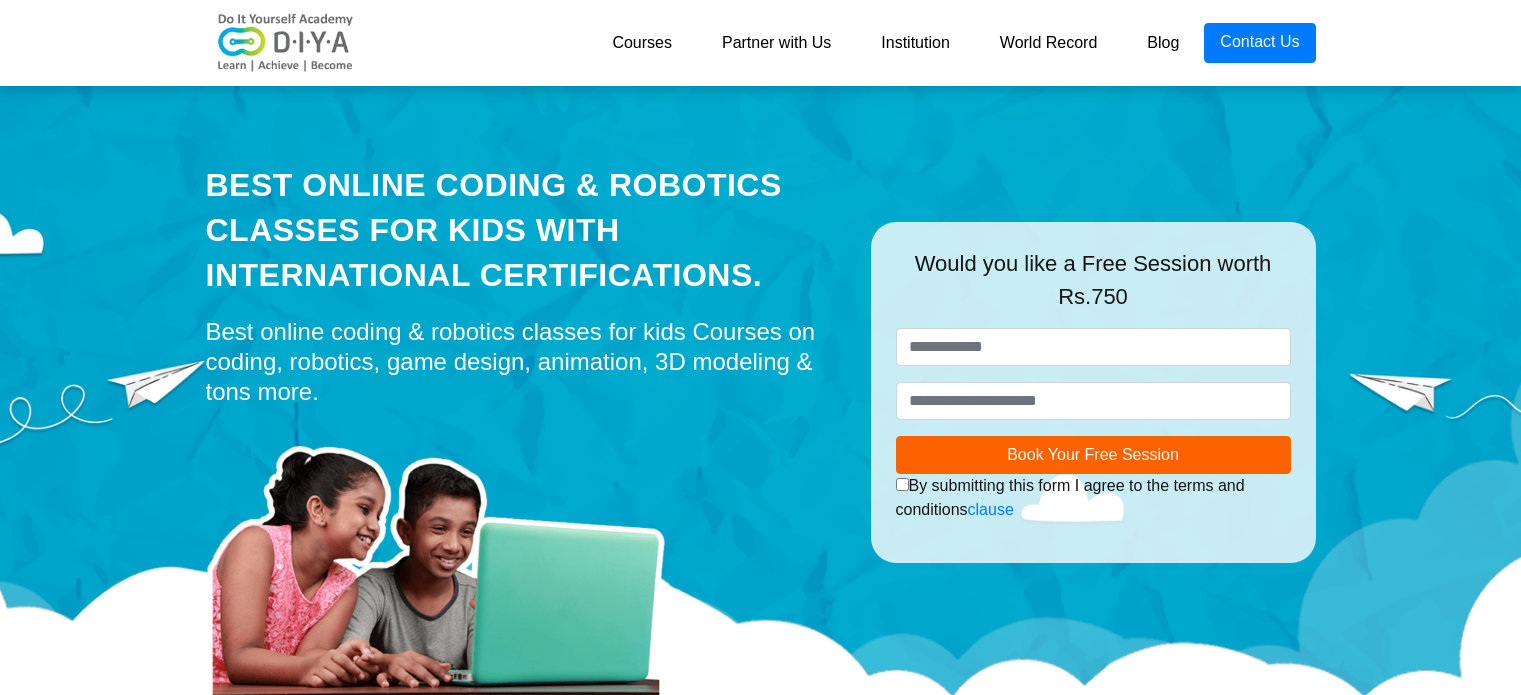 scroll, scrollTop: 5826, scrollLeft: 0, axis: vertical 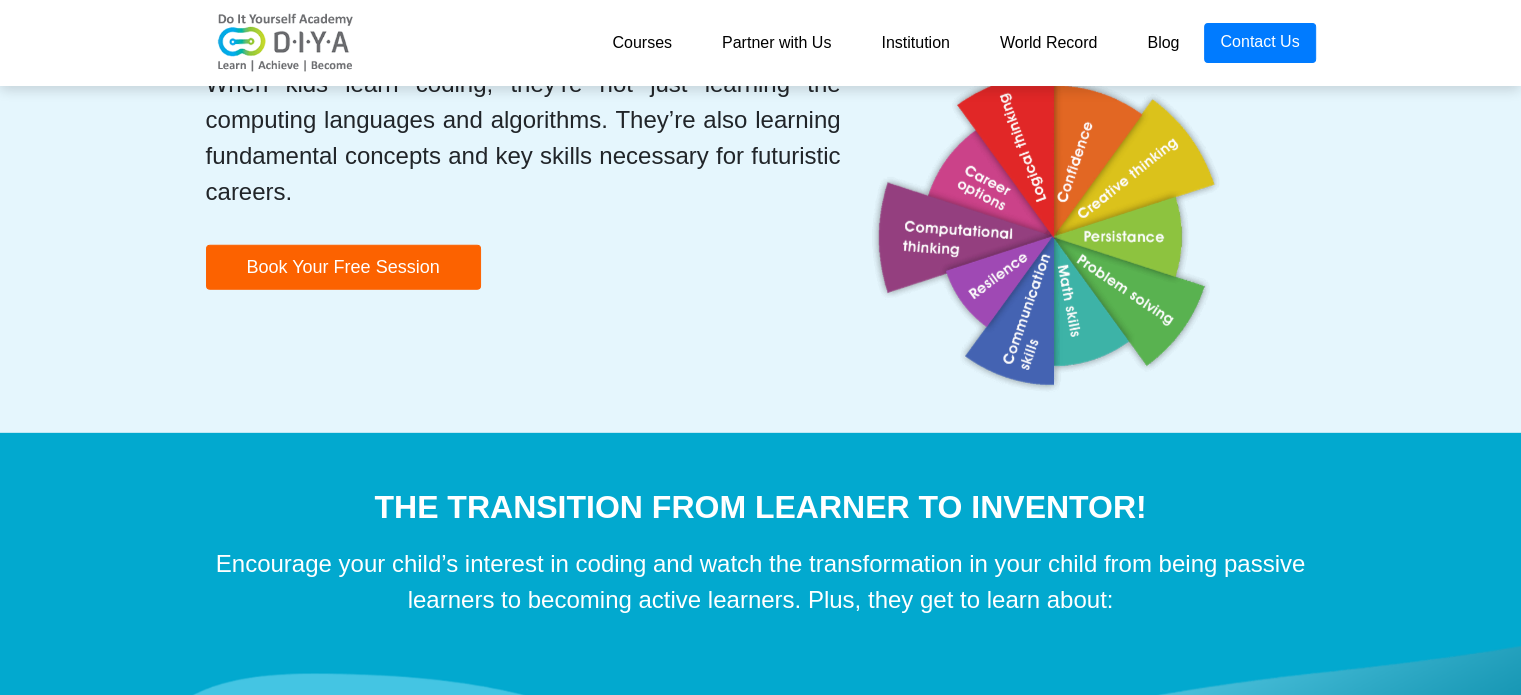 click on "Courses" at bounding box center [642, 43] 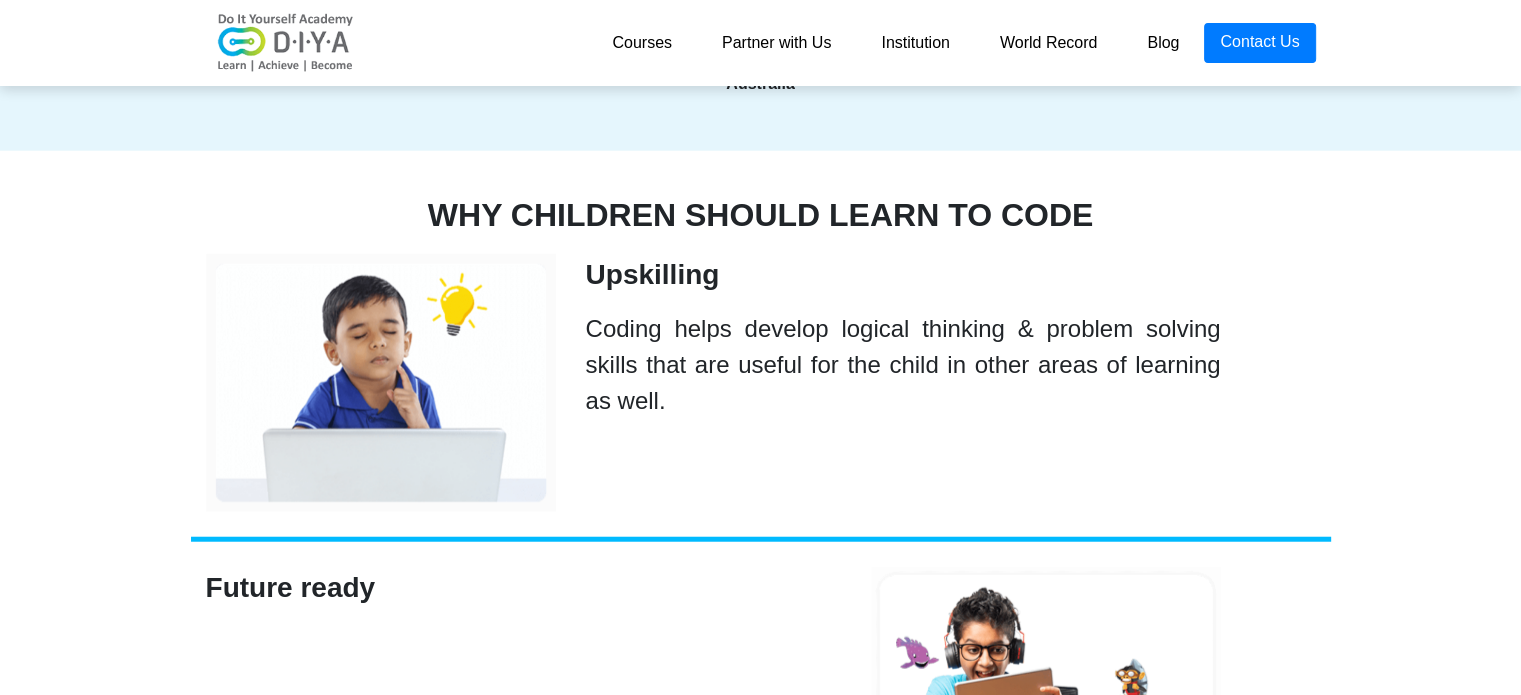 scroll, scrollTop: 4950, scrollLeft: 0, axis: vertical 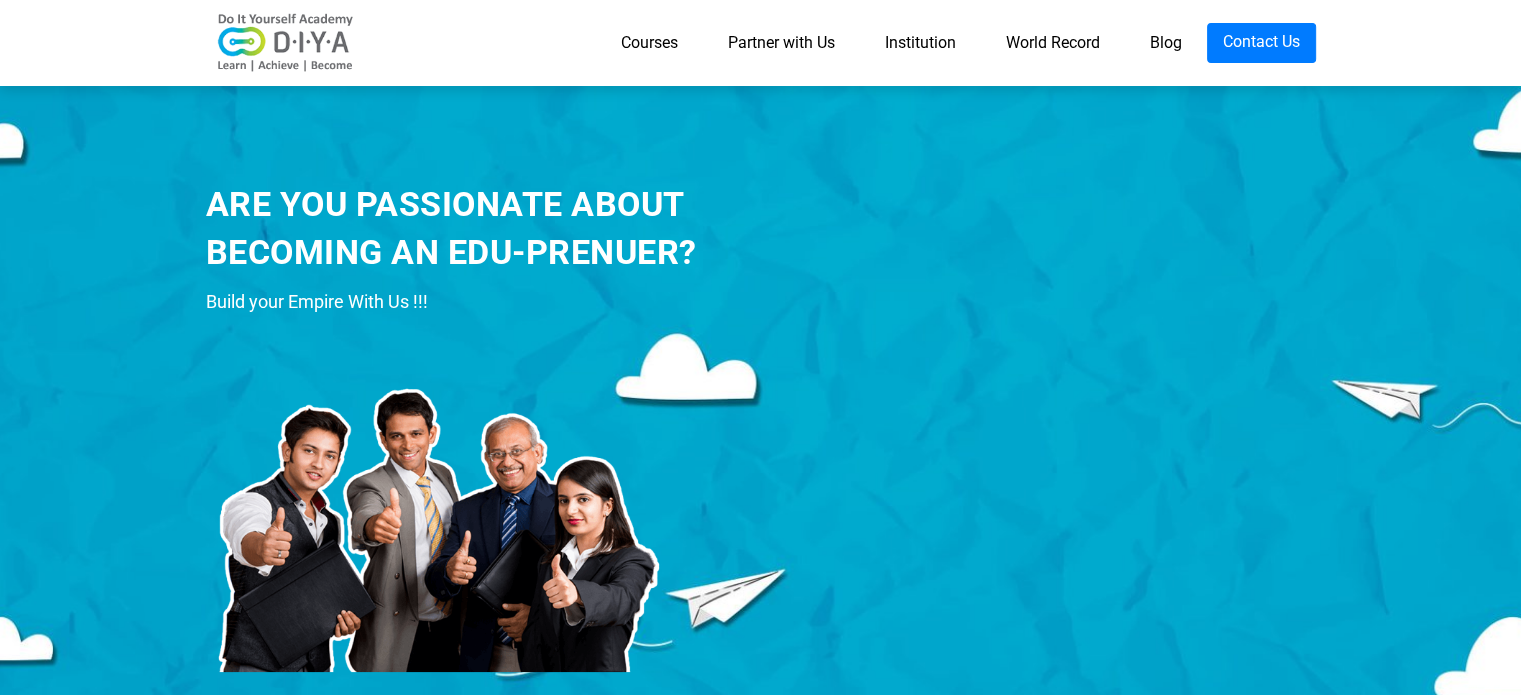 click on "Courses" at bounding box center (649, 43) 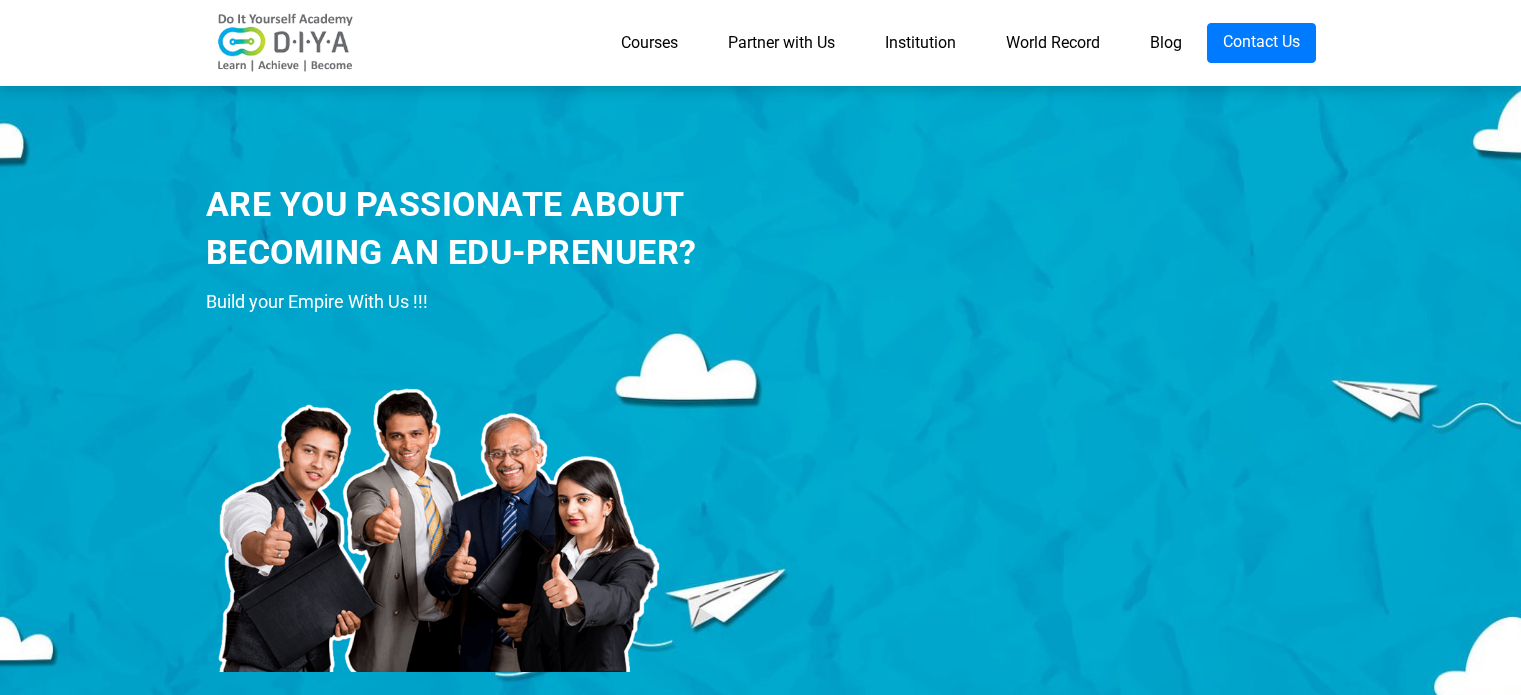 scroll, scrollTop: 0, scrollLeft: 0, axis: both 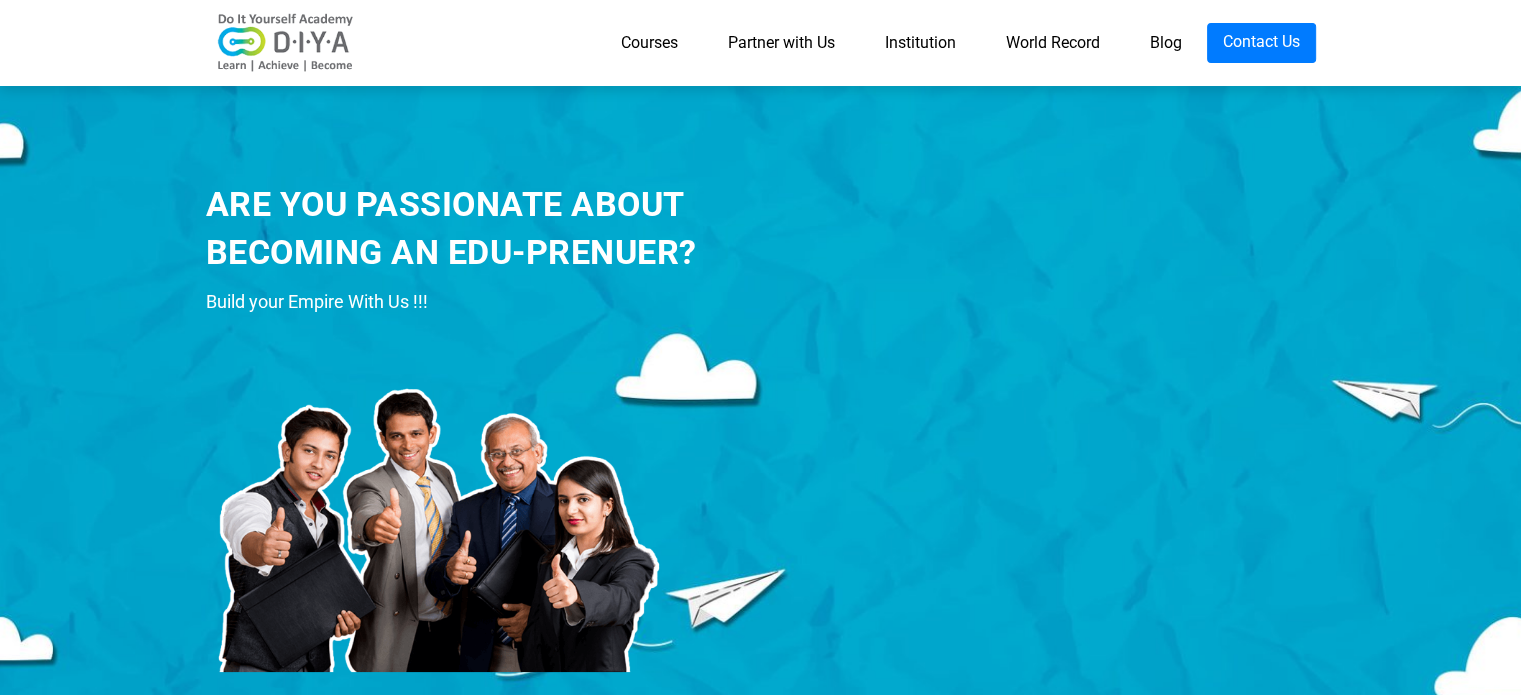 click on "Partner with Us" at bounding box center (781, 43) 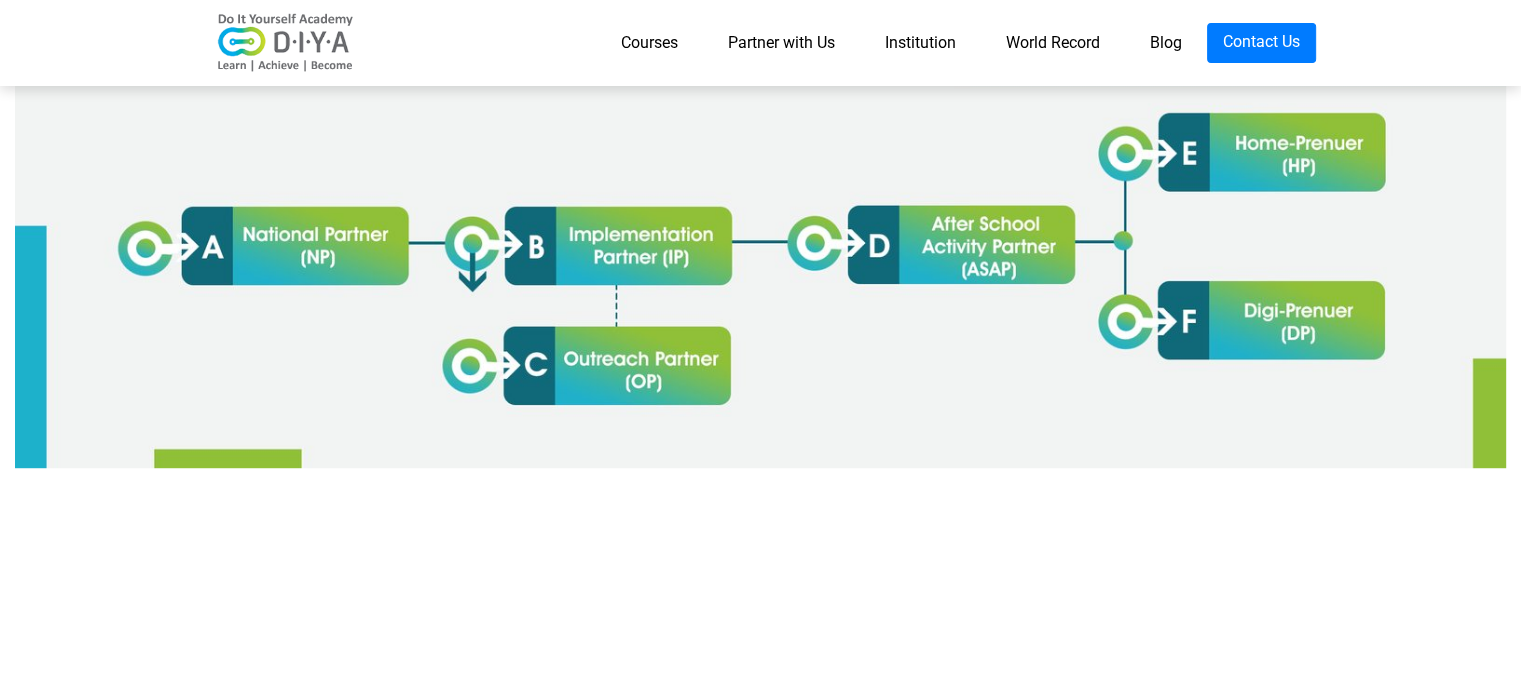 scroll, scrollTop: 1167, scrollLeft: 0, axis: vertical 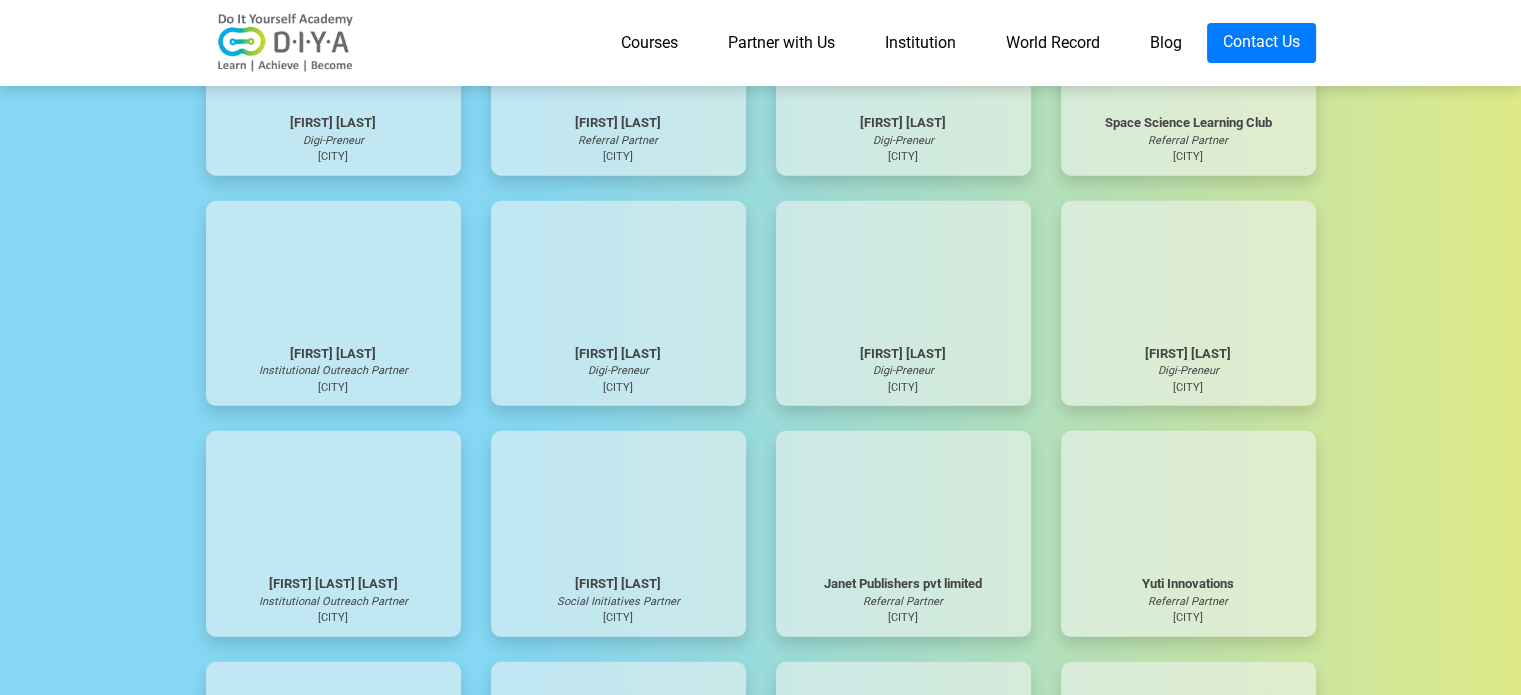 click at bounding box center (333, 45) 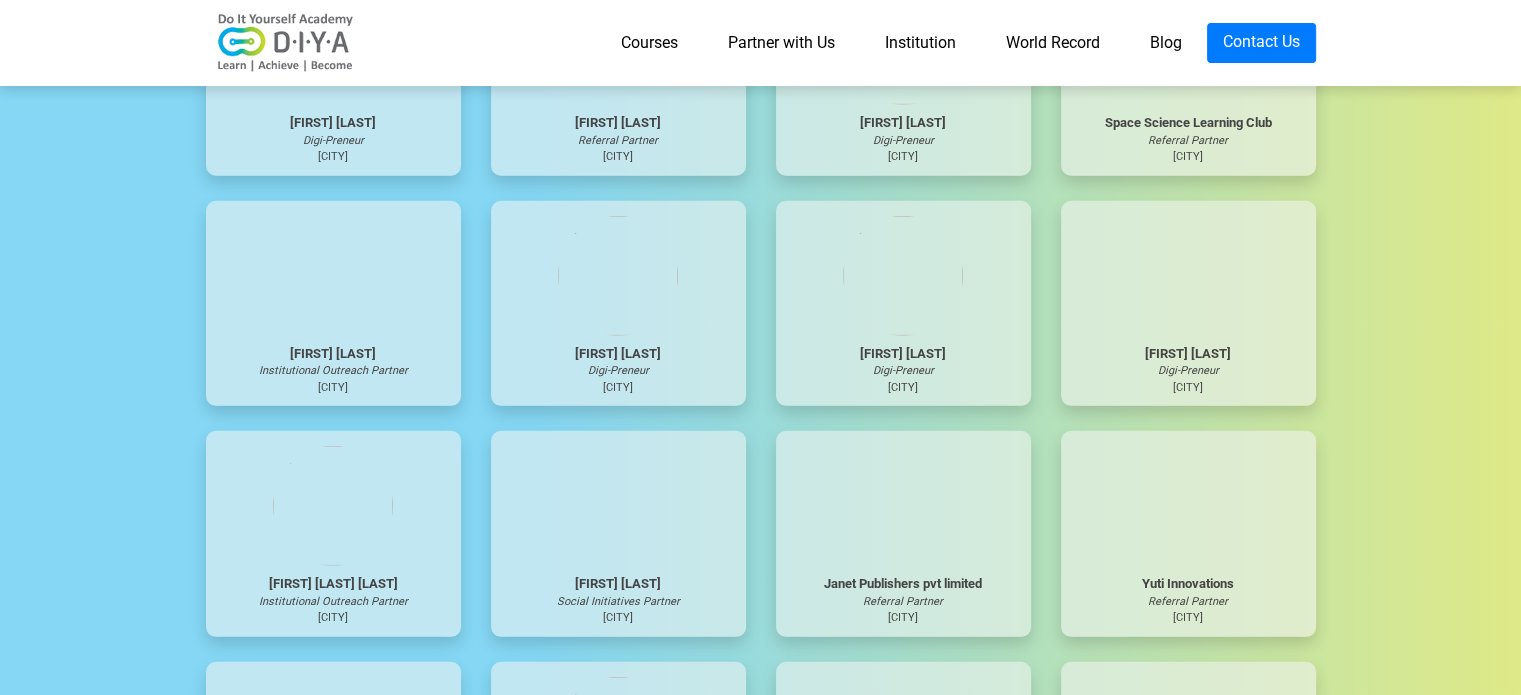click on "Referral Partner" at bounding box center (333, 141) 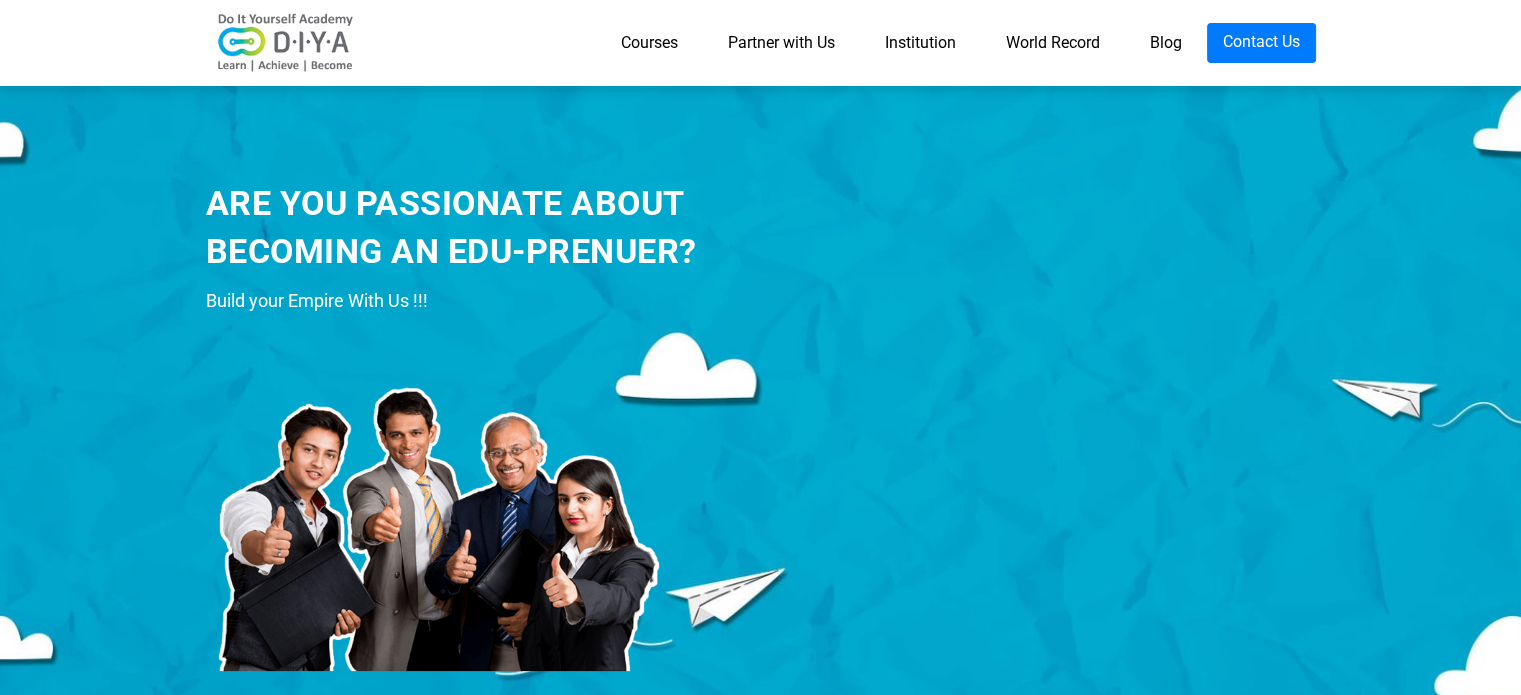 scroll, scrollTop: 0, scrollLeft: 0, axis: both 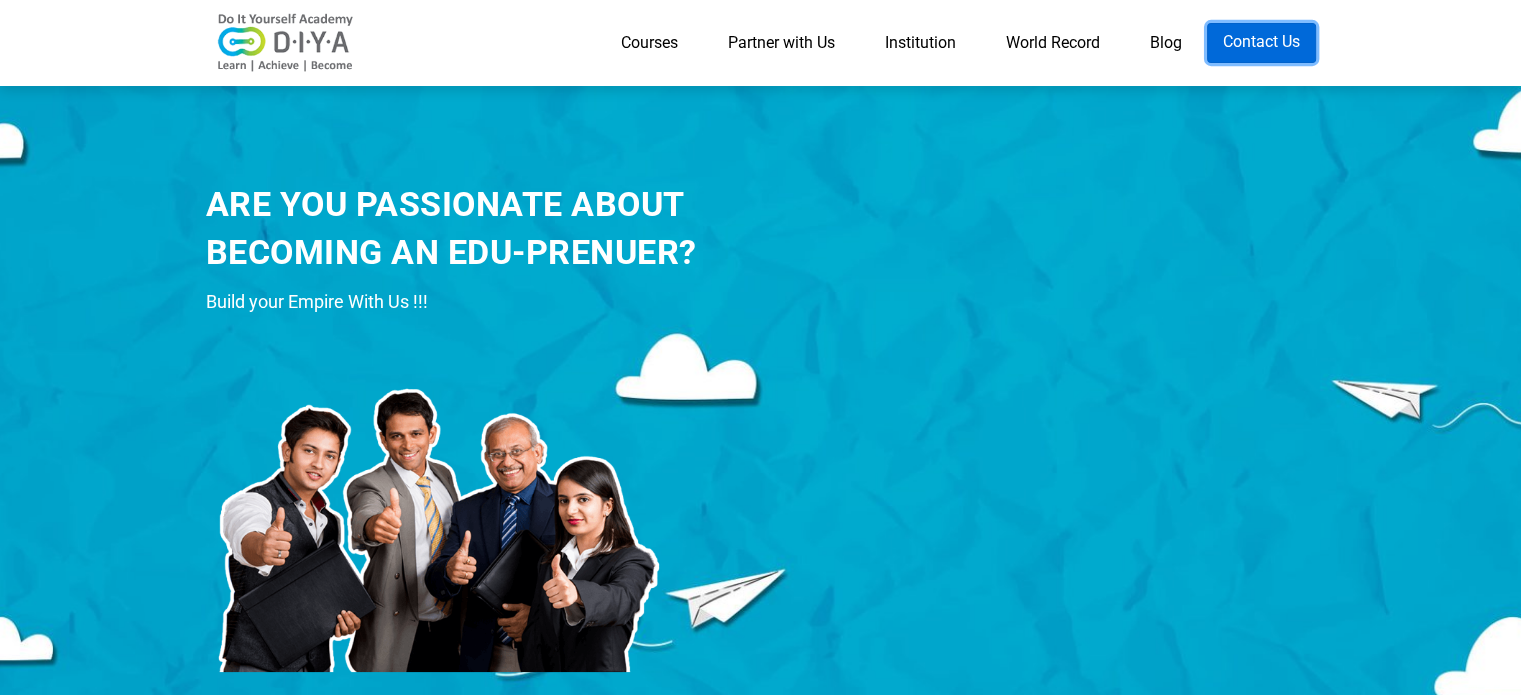 click on "Contact Us" at bounding box center [1261, 43] 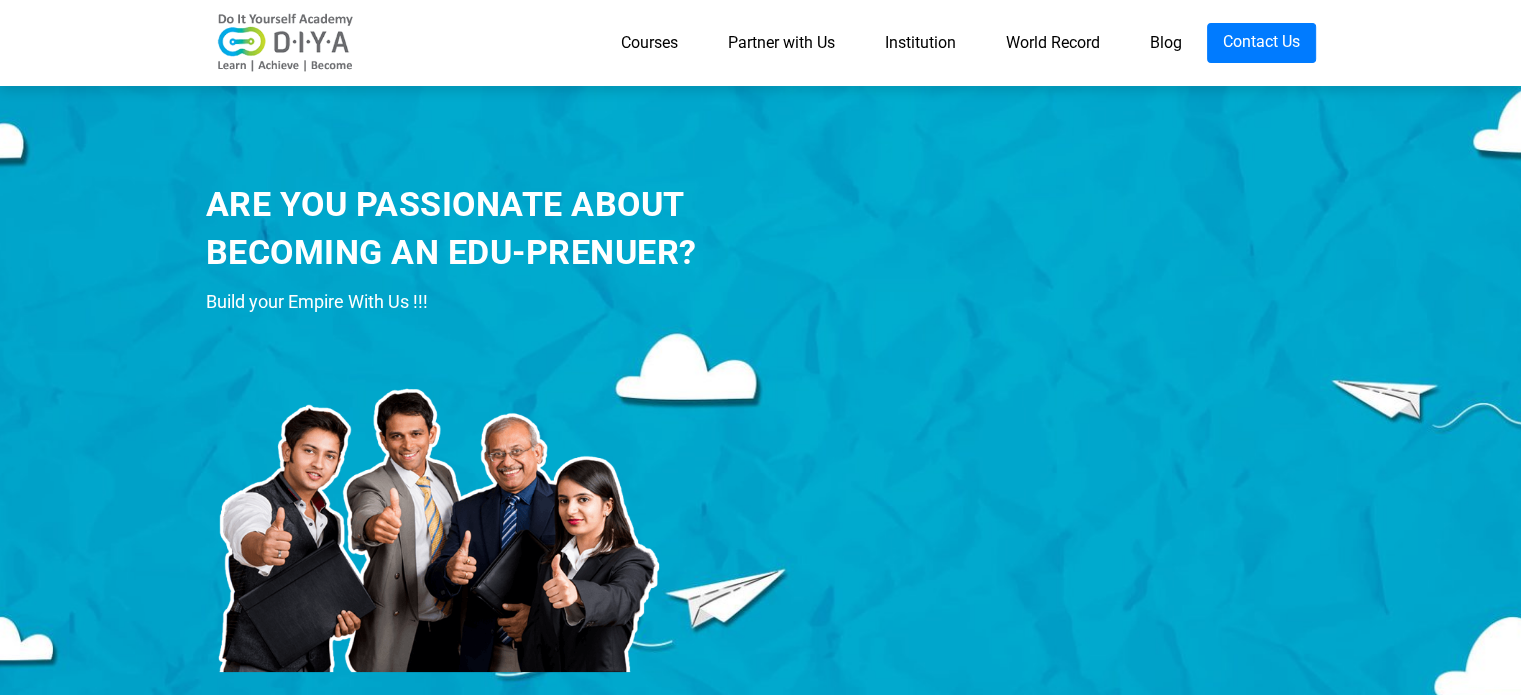 click at bounding box center (286, 43) 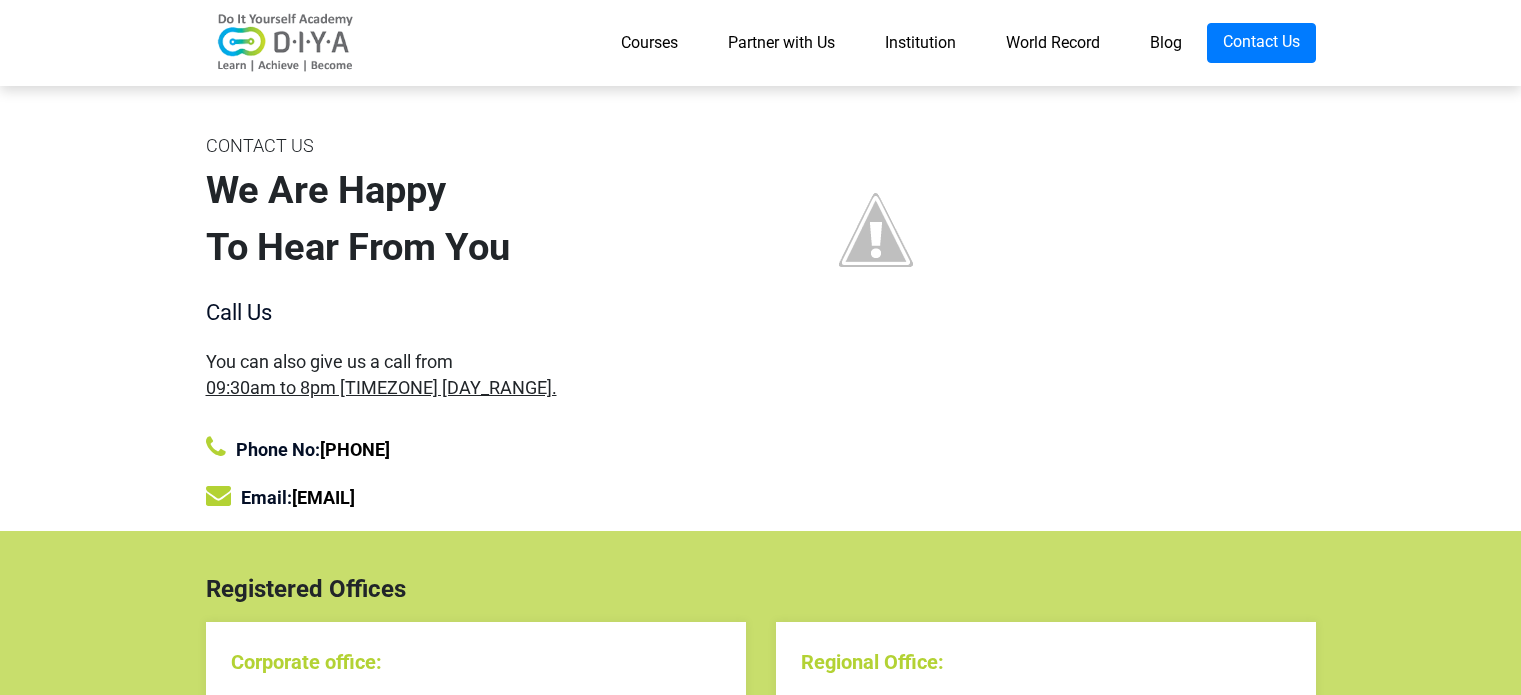 scroll, scrollTop: 0, scrollLeft: 0, axis: both 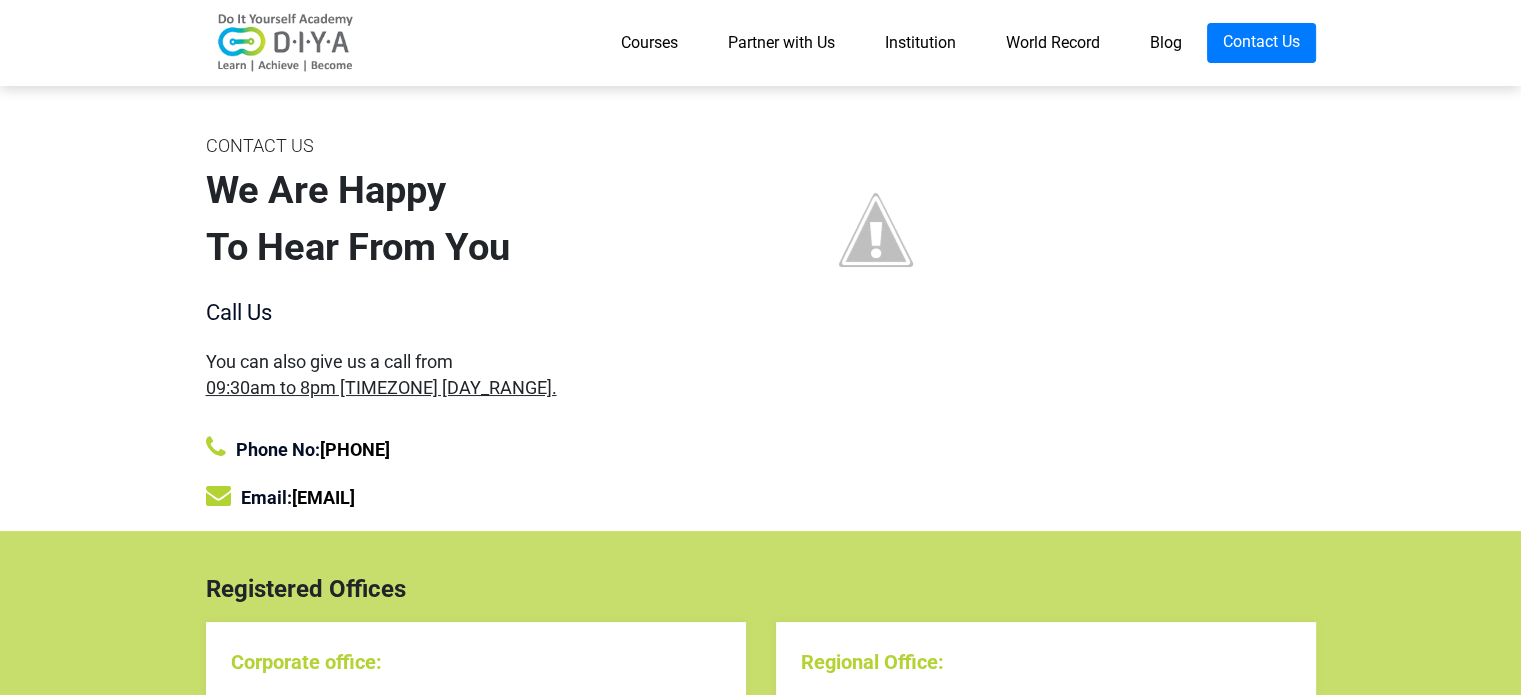 drag, startPoint x: 501, startPoint y: 501, endPoint x: 295, endPoint y: 484, distance: 206.70027 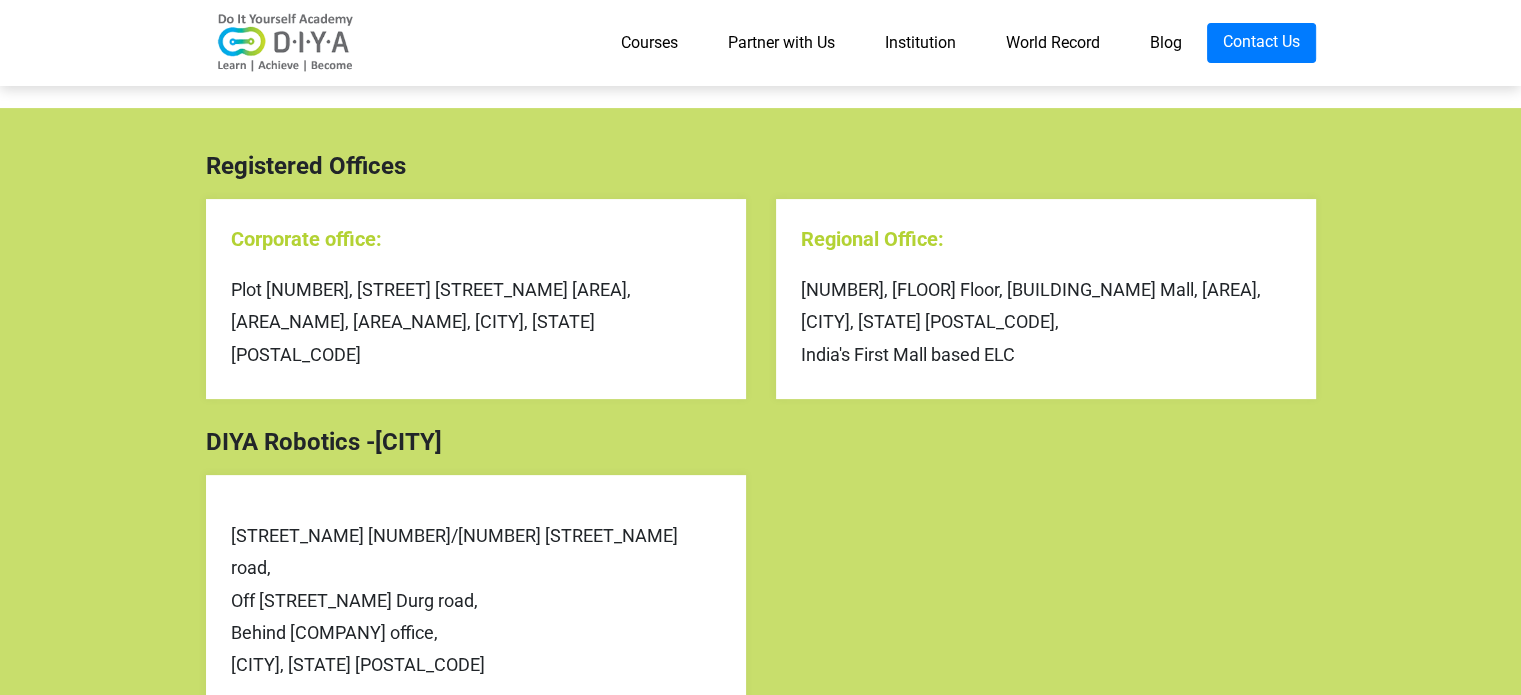 scroll, scrollTop: 431, scrollLeft: 0, axis: vertical 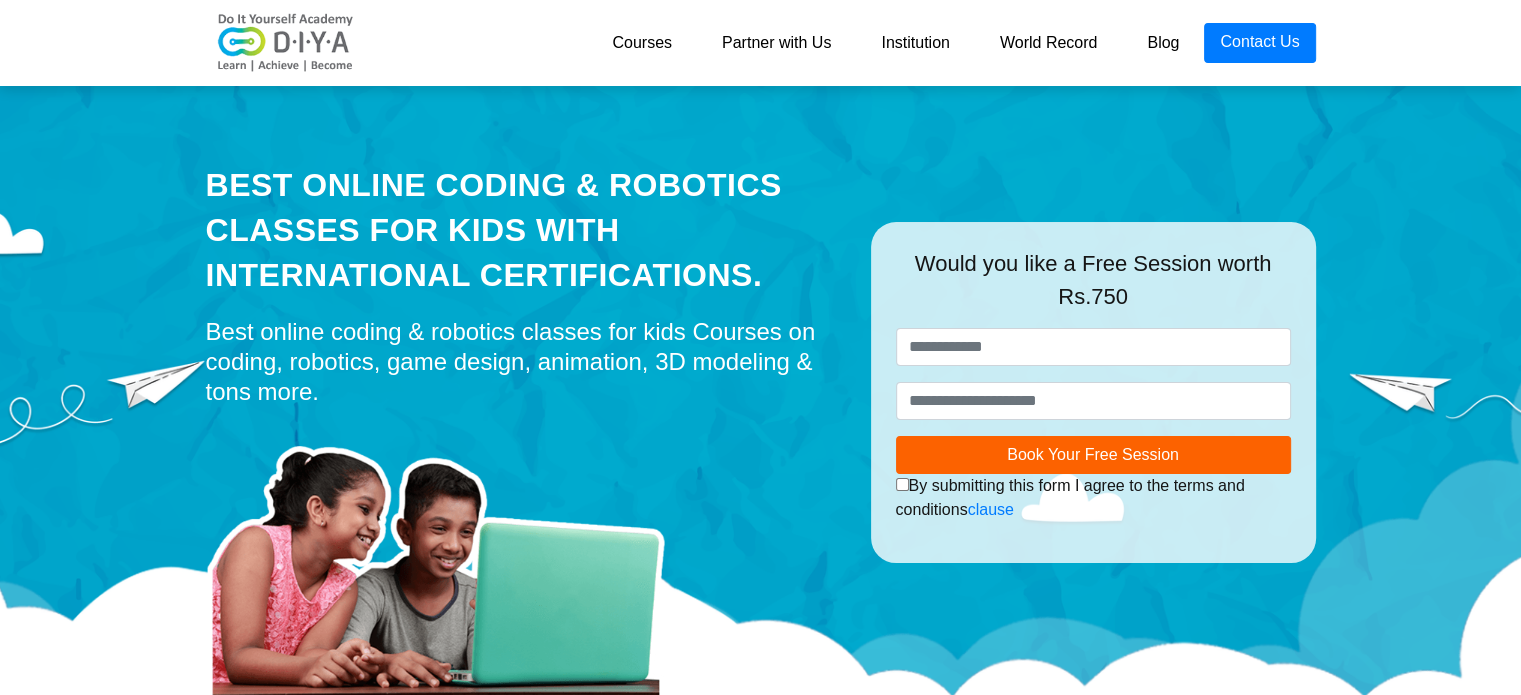 click on "Partner with Us" at bounding box center (776, 43) 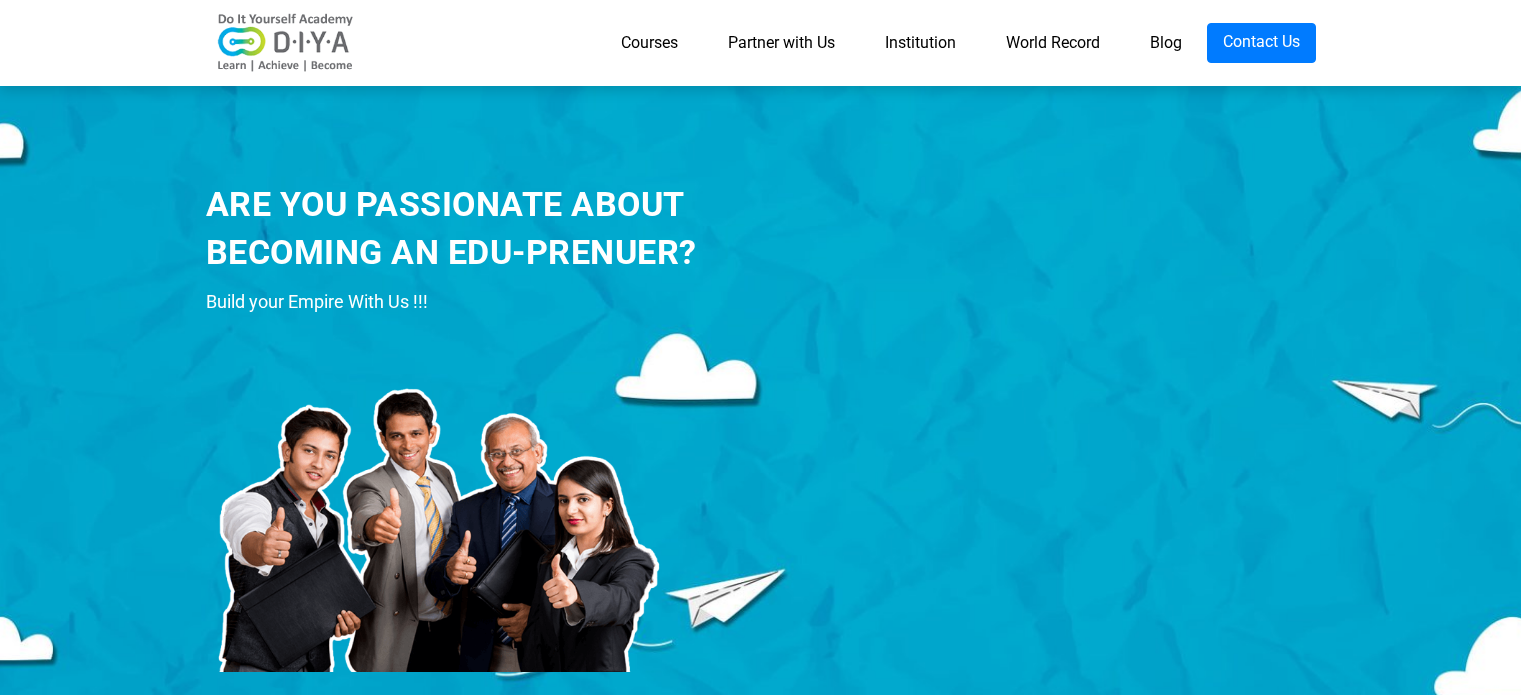 scroll, scrollTop: 0, scrollLeft: 0, axis: both 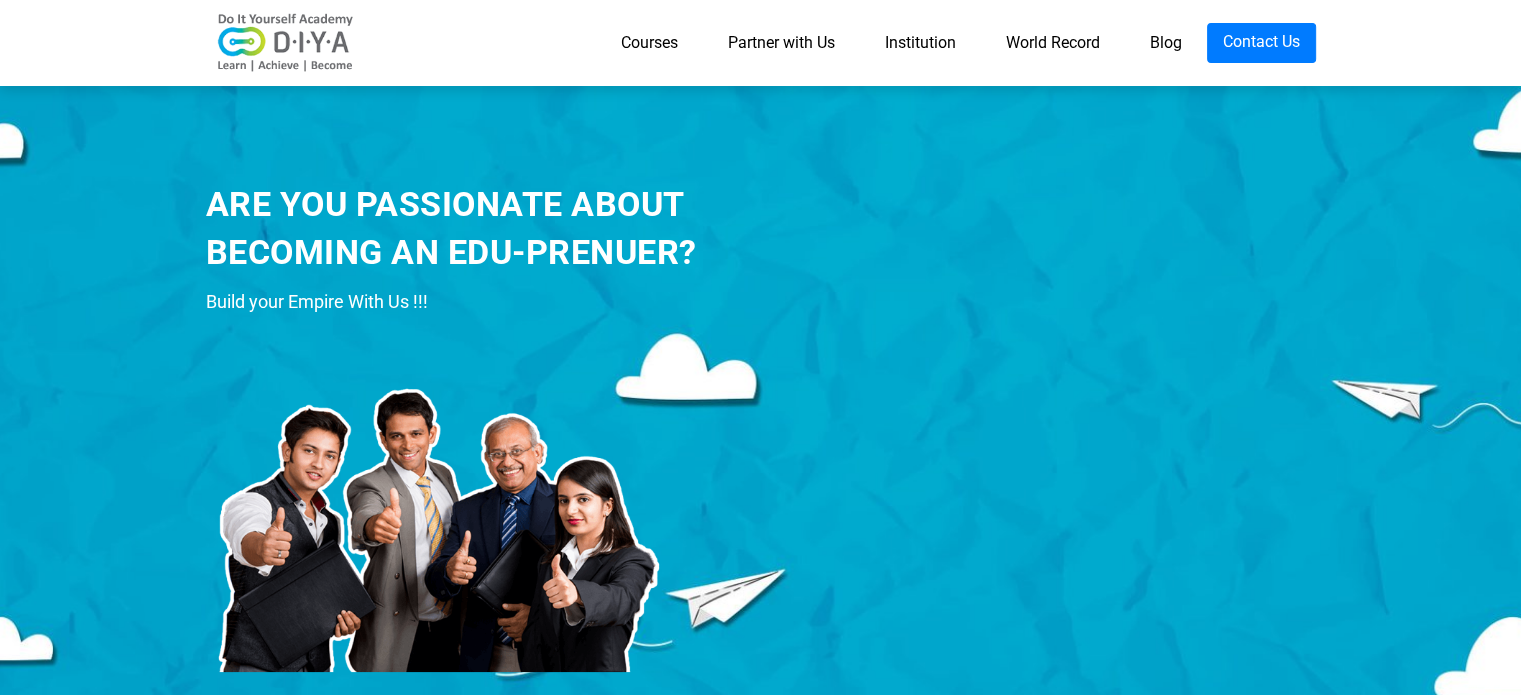 click on "Courses" at bounding box center [649, 43] 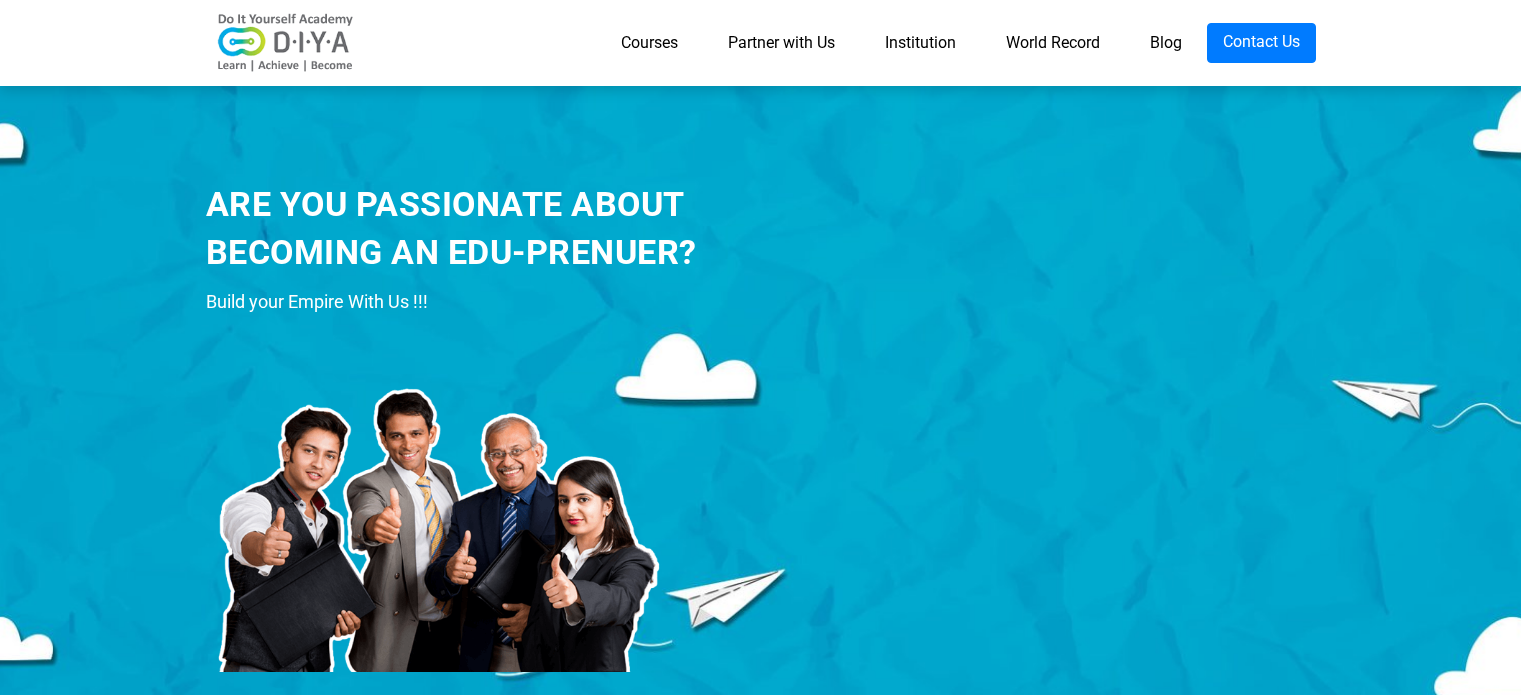 scroll, scrollTop: 419, scrollLeft: 0, axis: vertical 